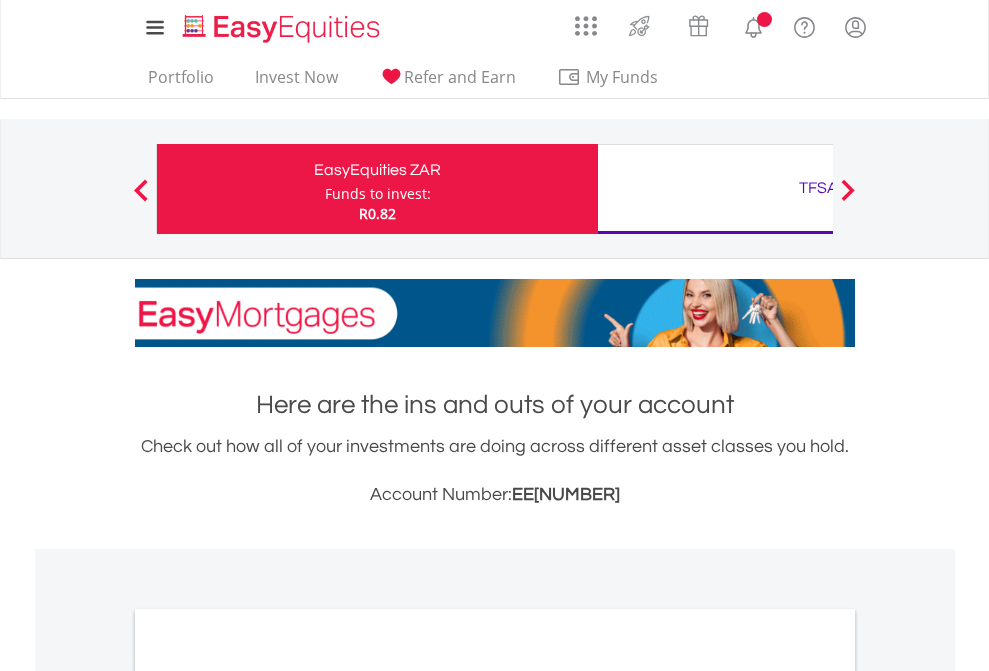 scroll, scrollTop: 0, scrollLeft: 0, axis: both 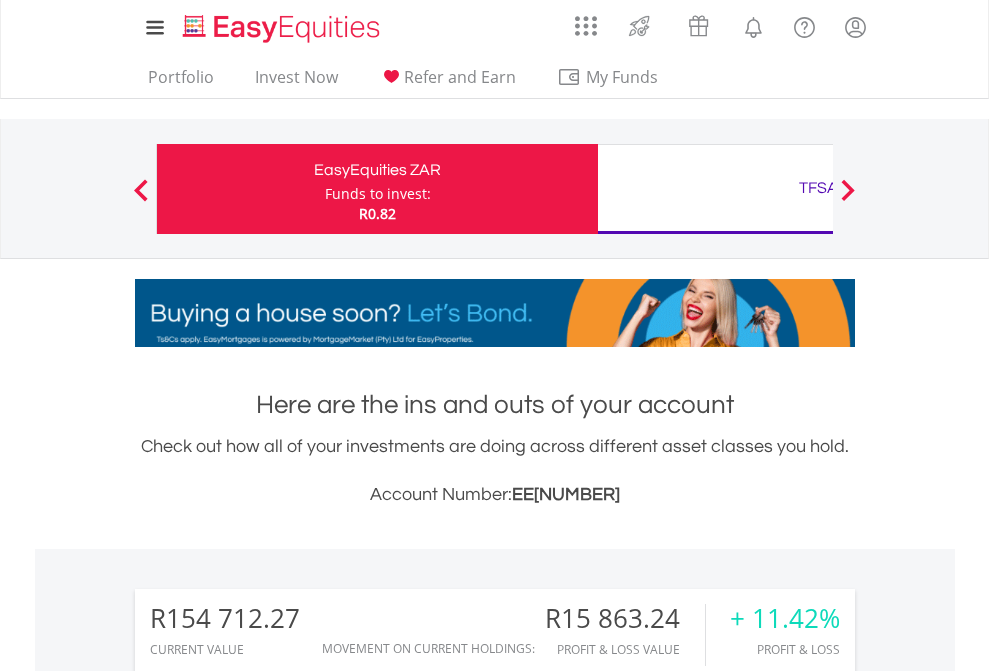 click on "Funds to invest:" at bounding box center [378, 194] 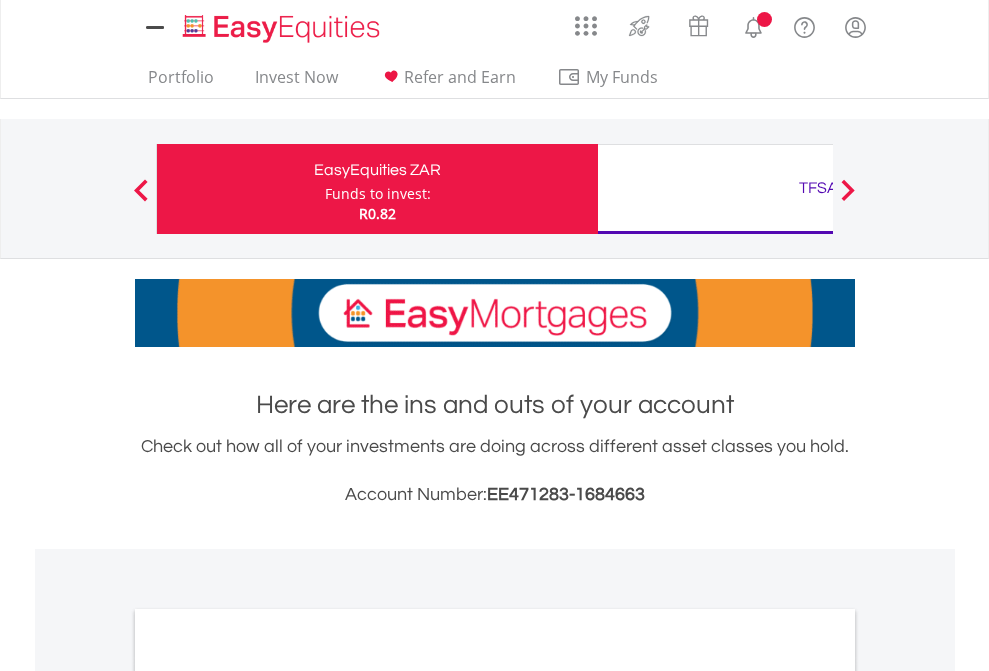 scroll, scrollTop: 0, scrollLeft: 0, axis: both 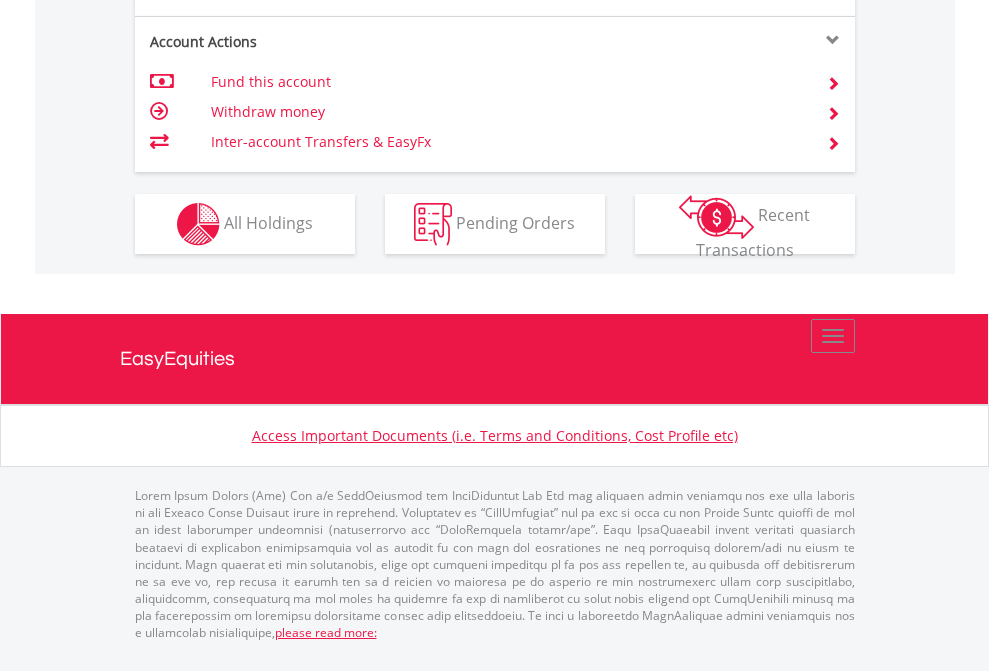 click on "Investment types" at bounding box center (706, -337) 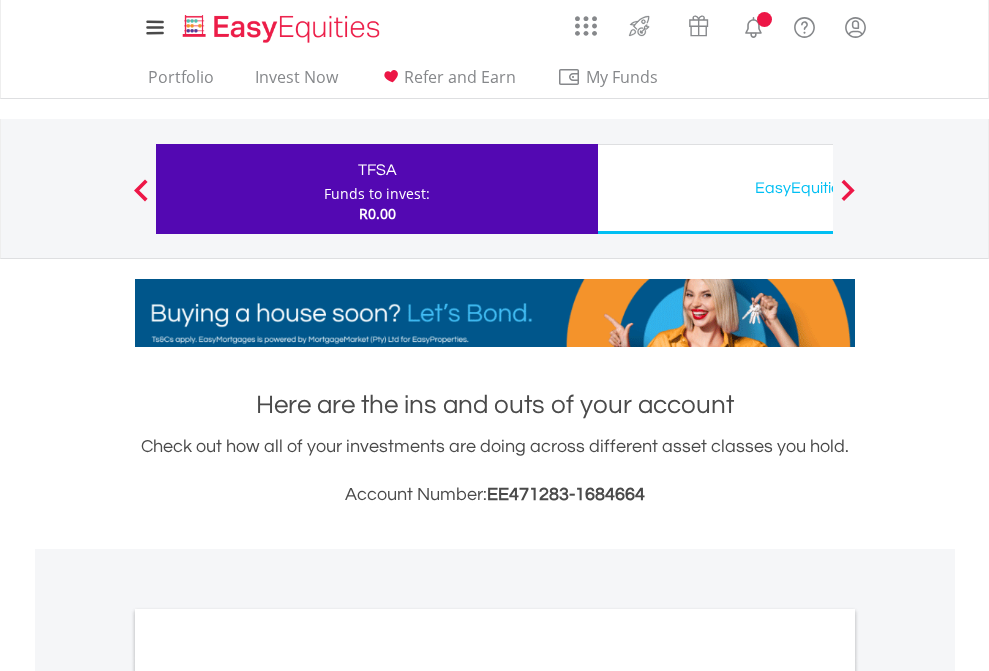 scroll, scrollTop: 0, scrollLeft: 0, axis: both 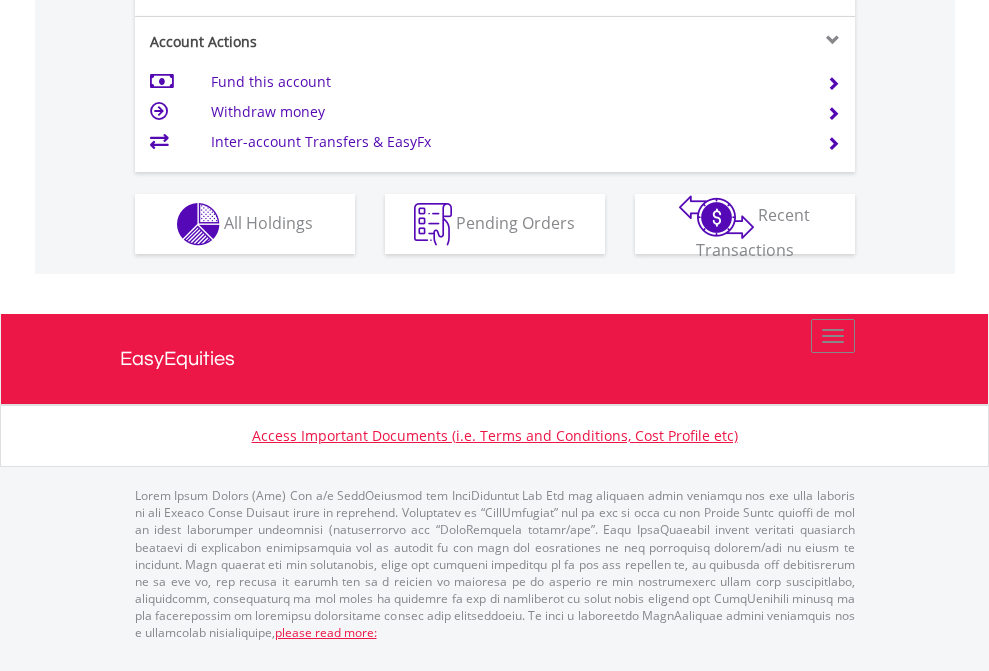 click on "Investment types" at bounding box center (706, -337) 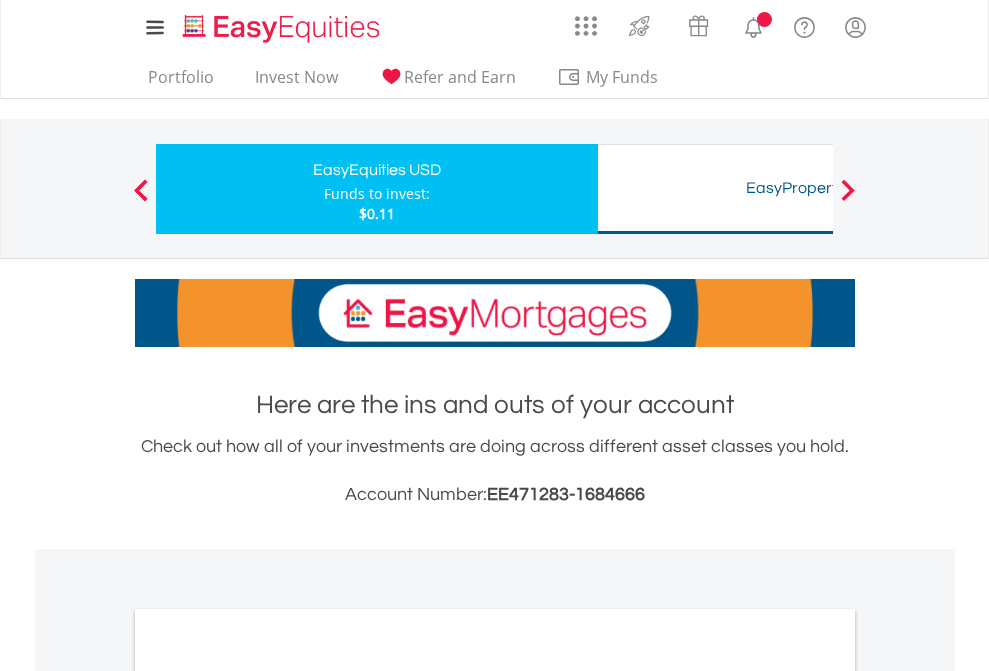 scroll, scrollTop: 0, scrollLeft: 0, axis: both 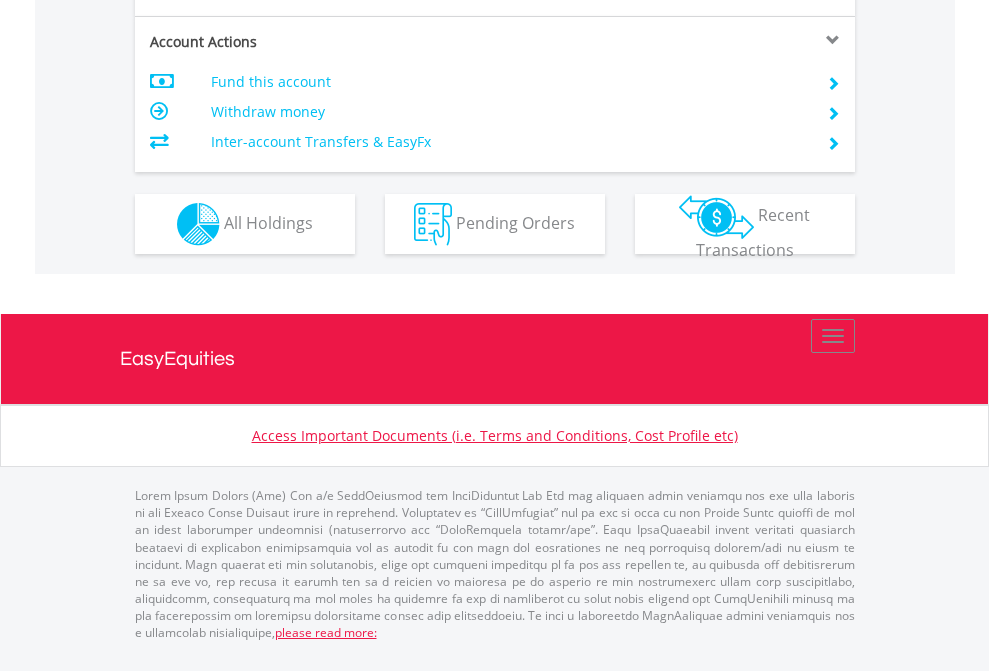 click on "Investment types" at bounding box center [706, -337] 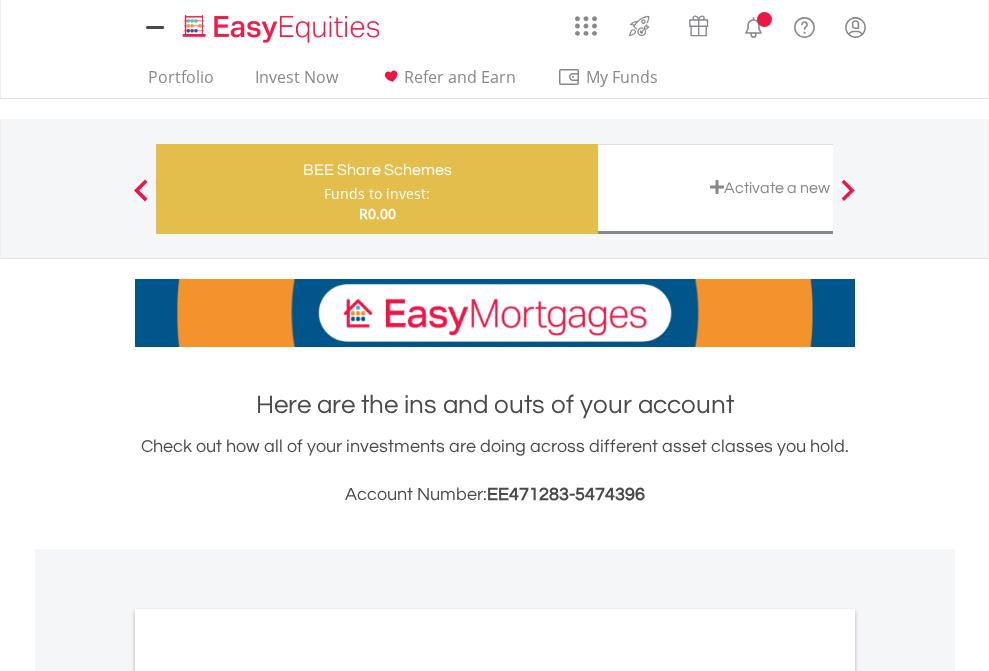 scroll, scrollTop: 0, scrollLeft: 0, axis: both 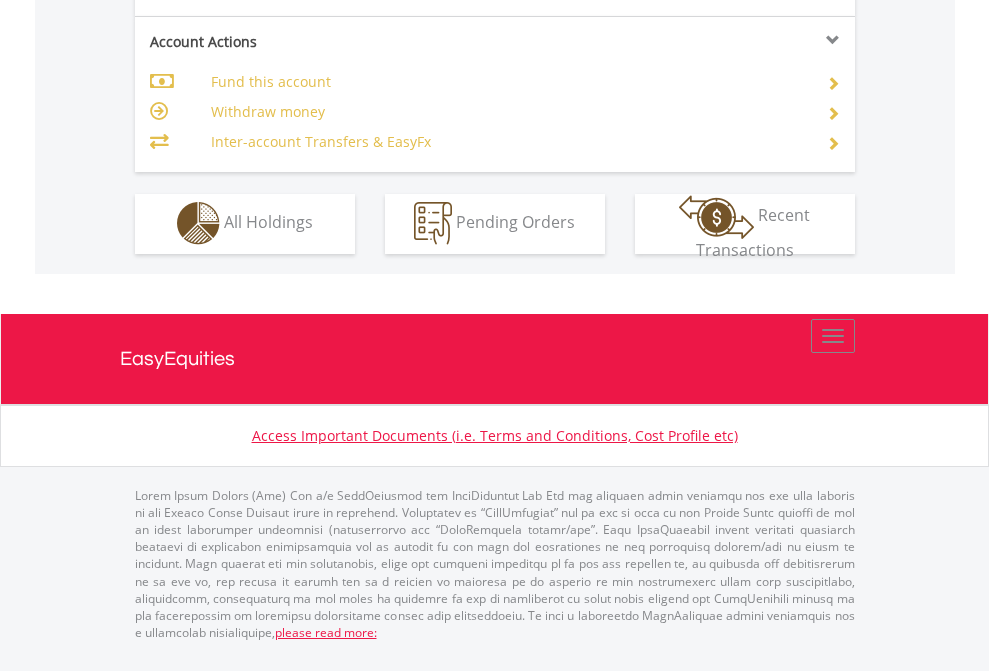 click on "Investment types" at bounding box center (706, -353) 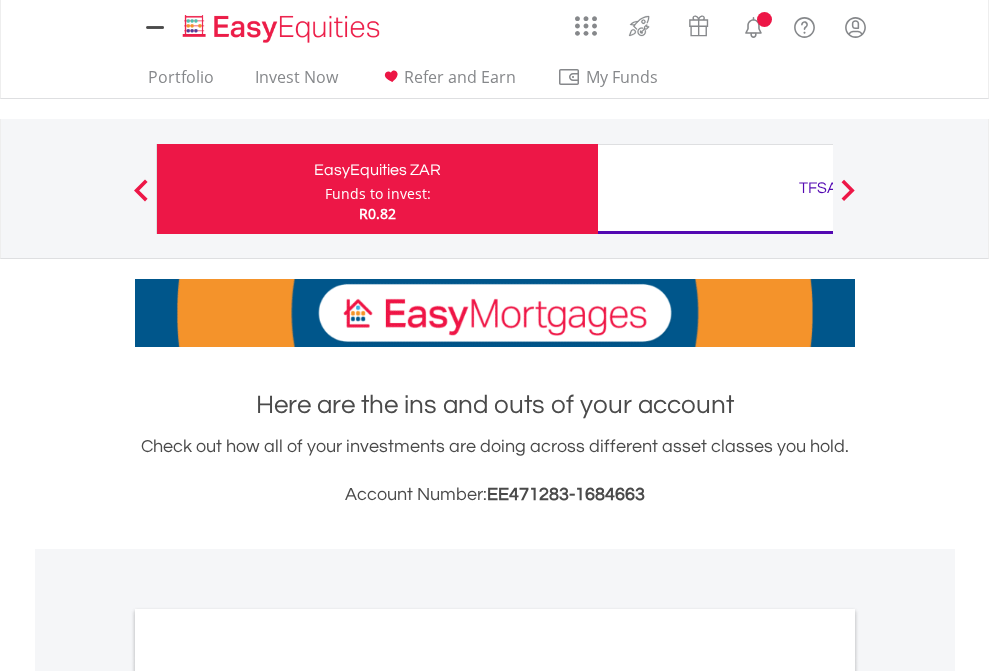 scroll, scrollTop: 0, scrollLeft: 0, axis: both 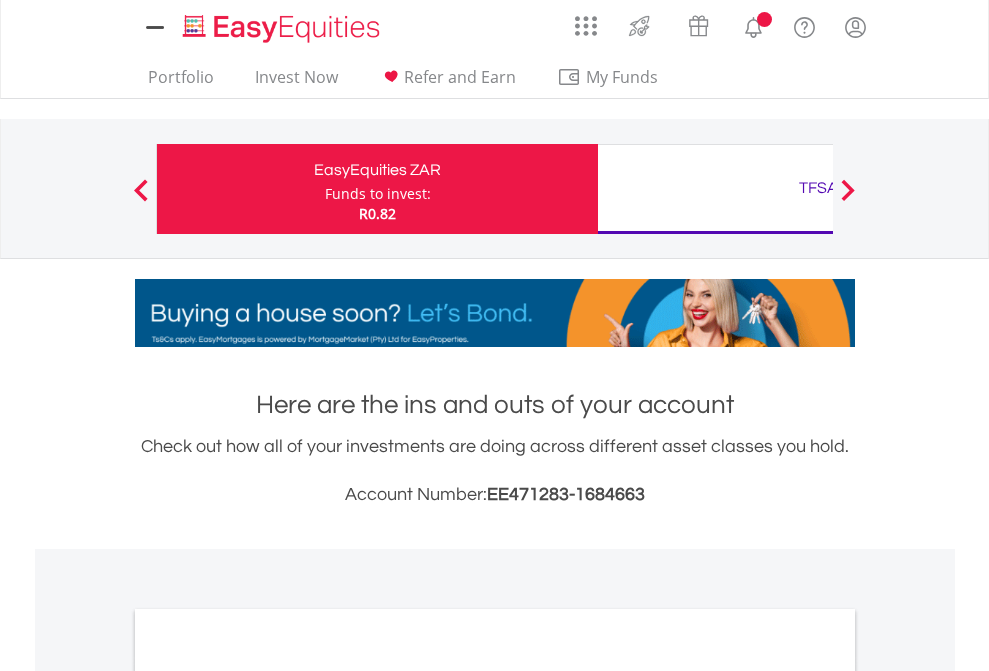 click on "All Holdings" at bounding box center [268, 1096] 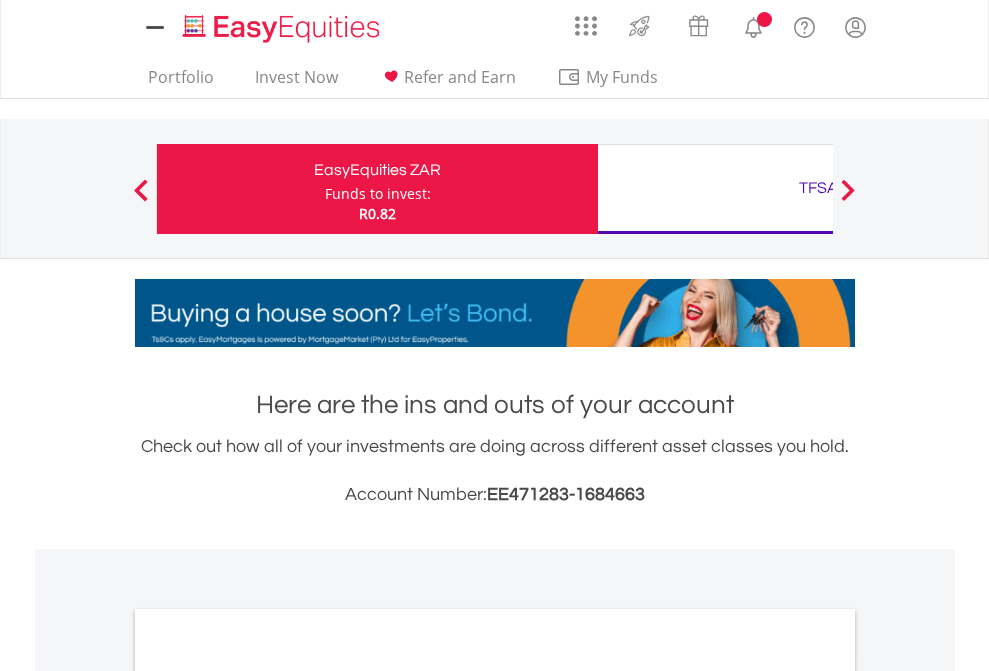 scroll, scrollTop: 1202, scrollLeft: 0, axis: vertical 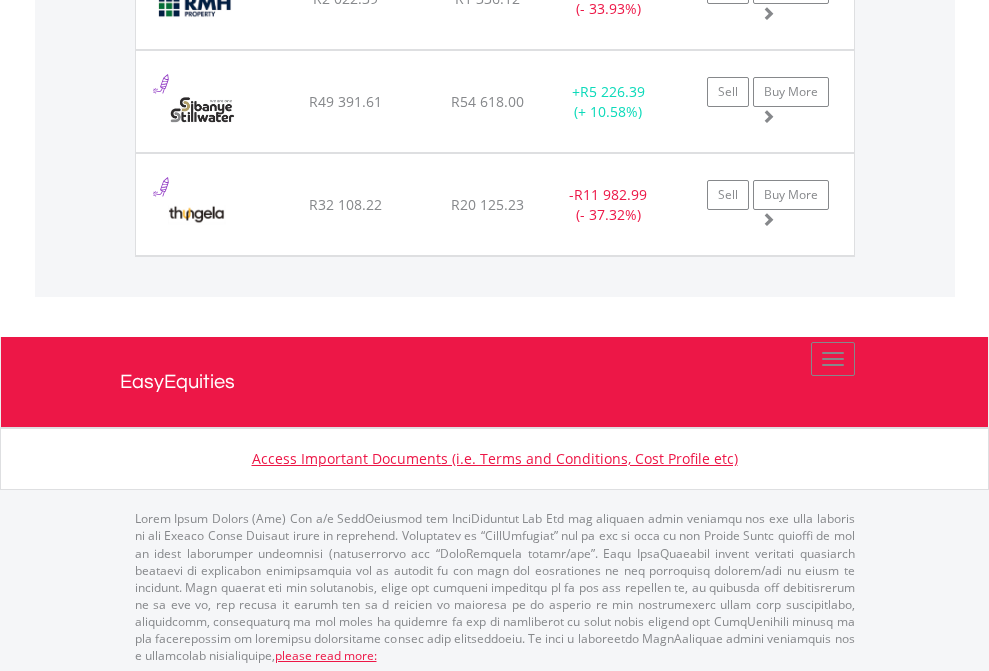 click on "TFSA" at bounding box center (818, -2036) 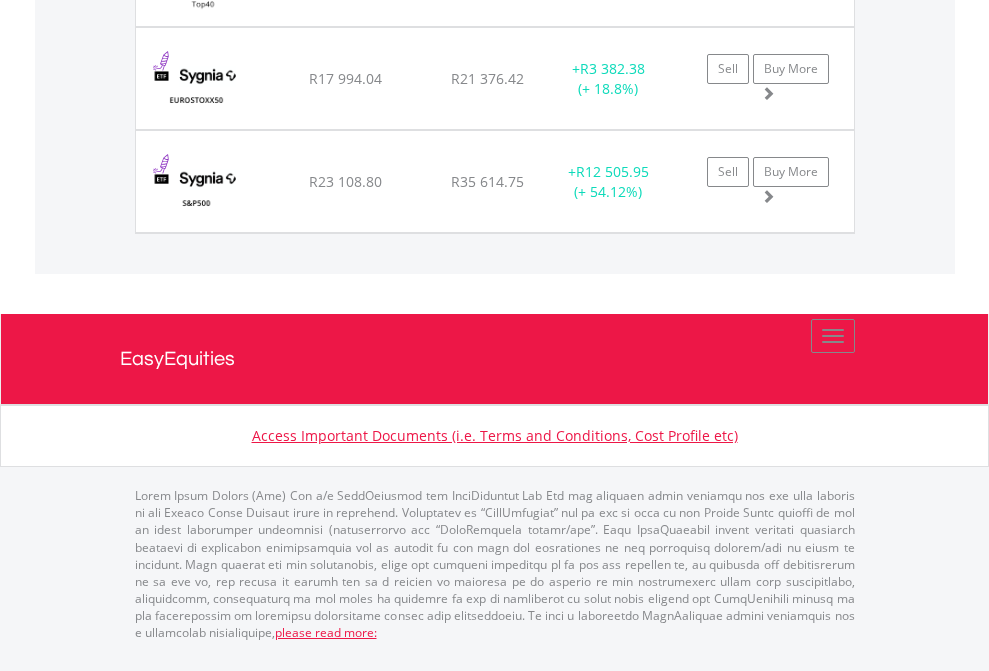 click on "EasyEquities USD" at bounding box center (818, -1277) 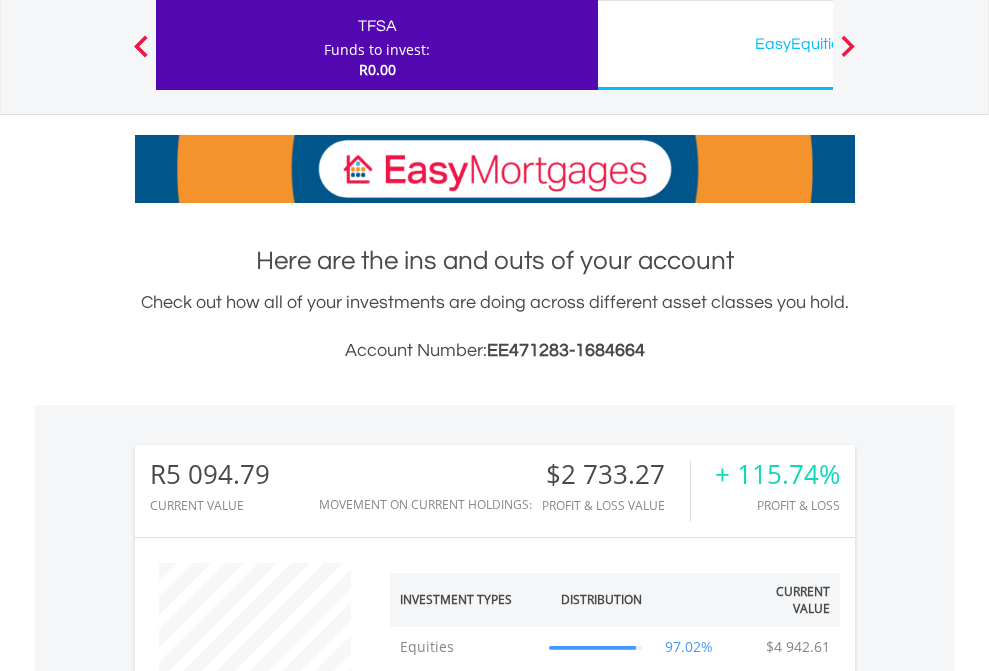 scroll, scrollTop: 999808, scrollLeft: 999687, axis: both 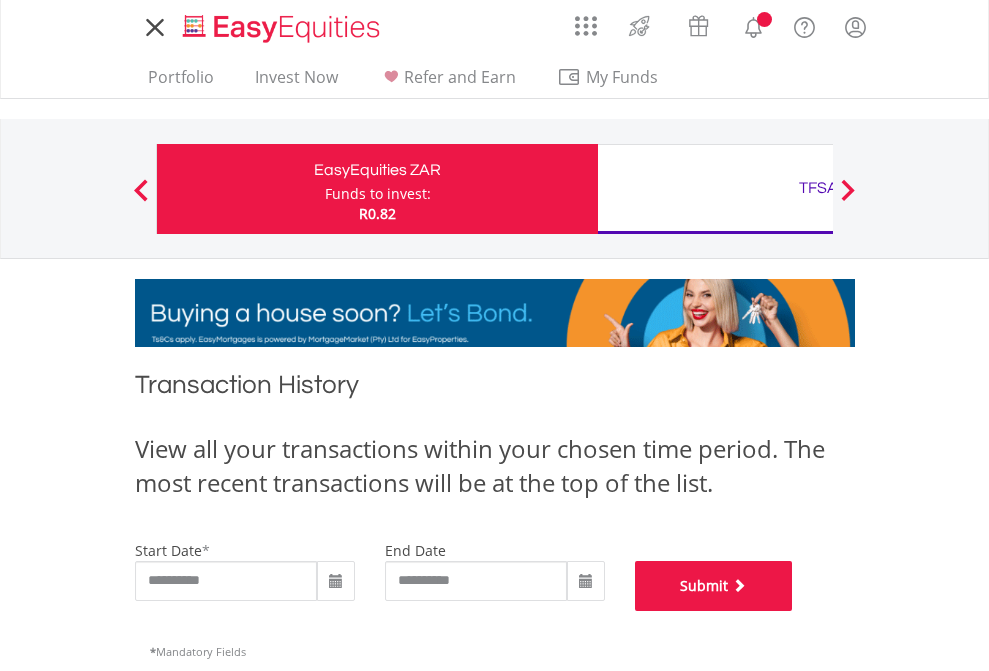 click on "Submit" at bounding box center (714, 586) 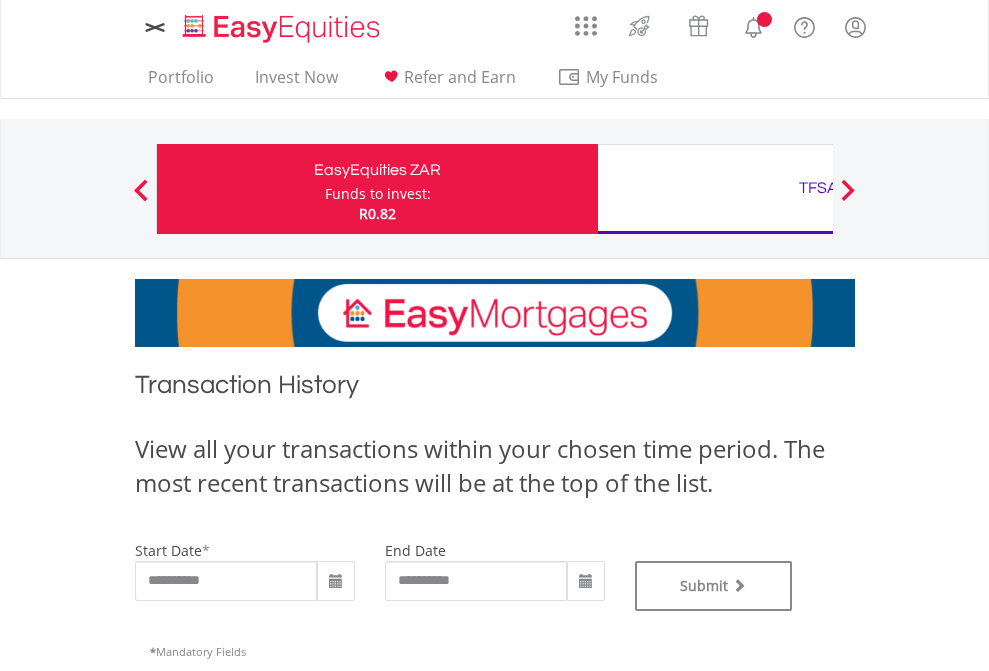 scroll, scrollTop: 0, scrollLeft: 0, axis: both 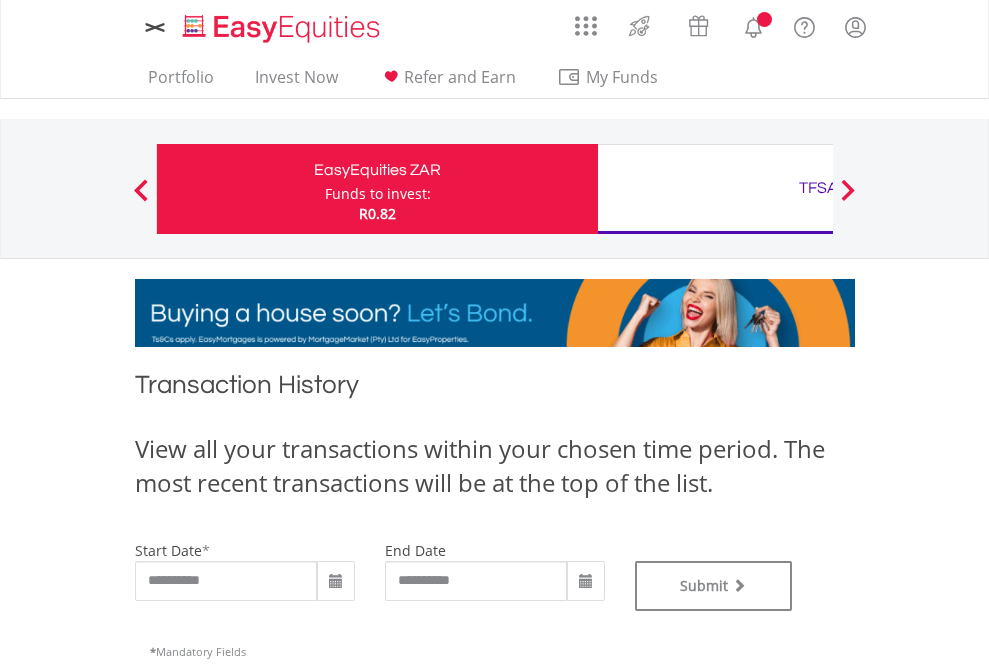 click on "TFSA" at bounding box center (818, 188) 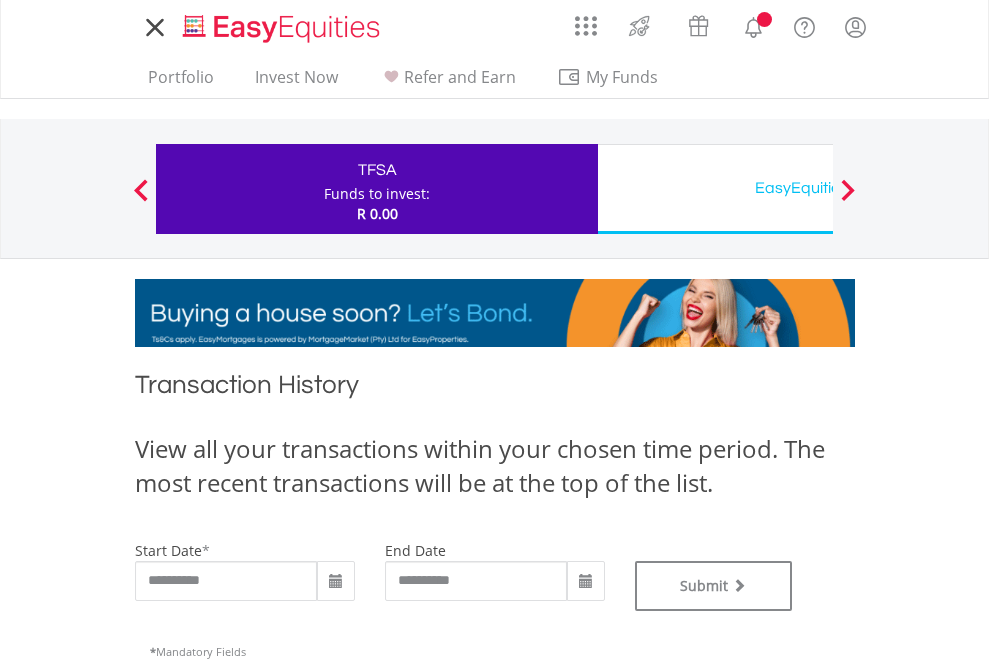scroll, scrollTop: 0, scrollLeft: 0, axis: both 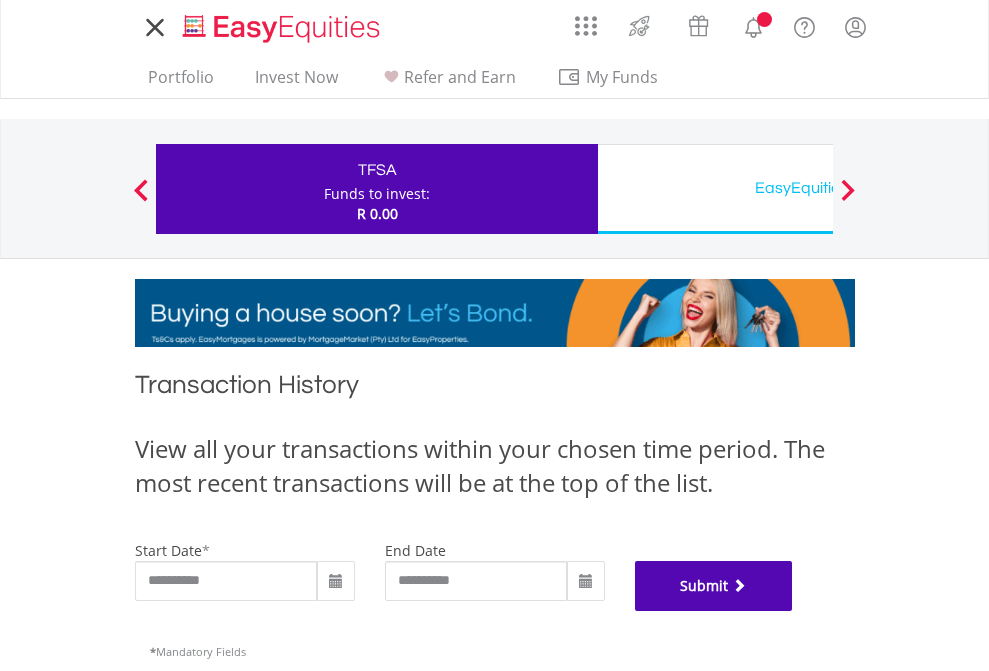 click on "Submit" at bounding box center (714, 586) 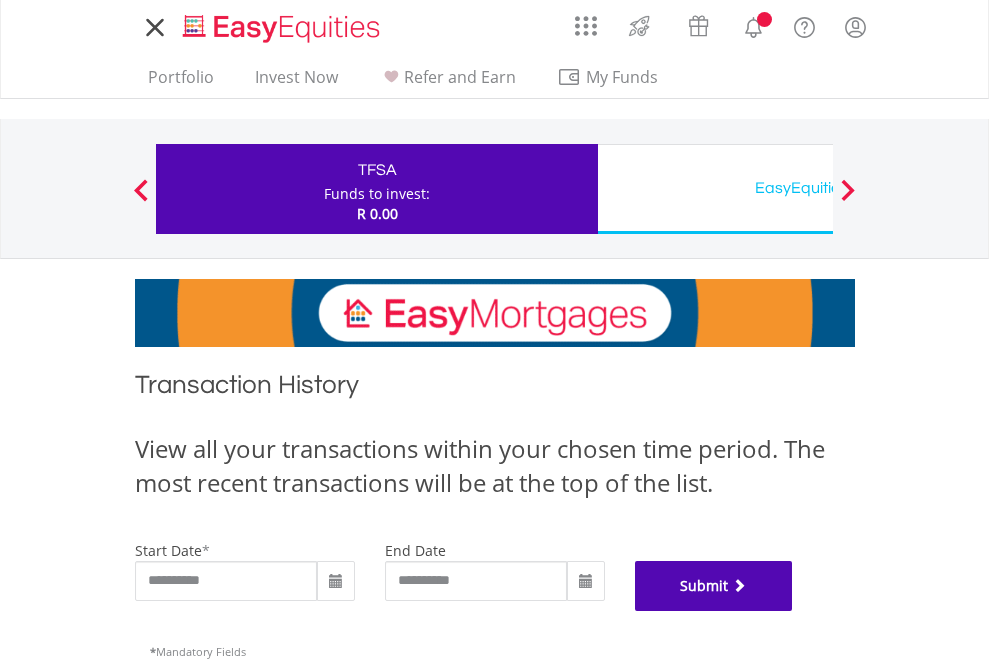 scroll, scrollTop: 811, scrollLeft: 0, axis: vertical 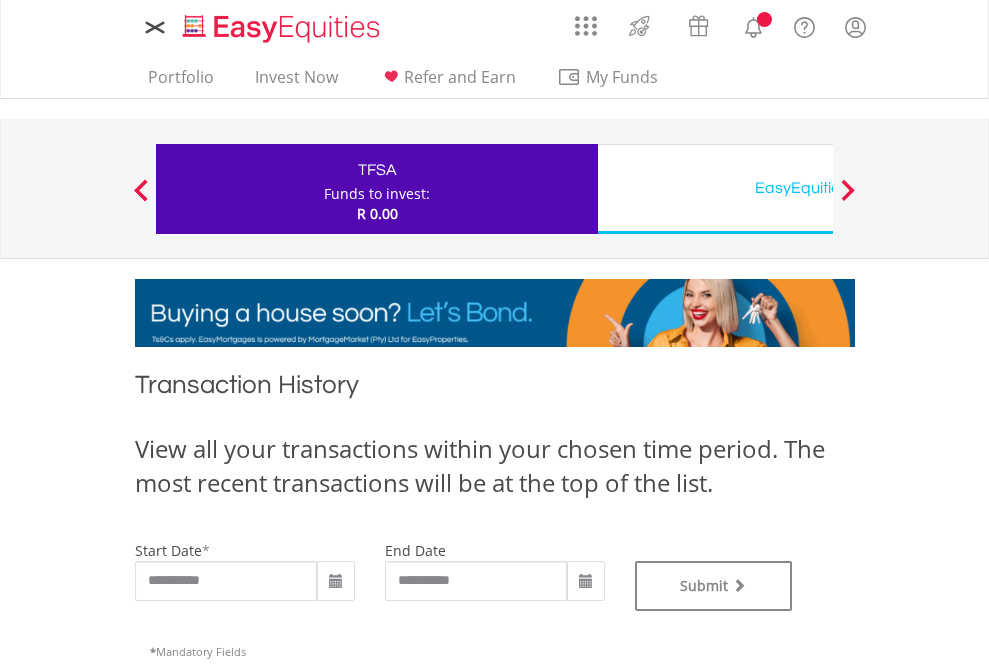 click on "EasyEquities USD" at bounding box center (818, 188) 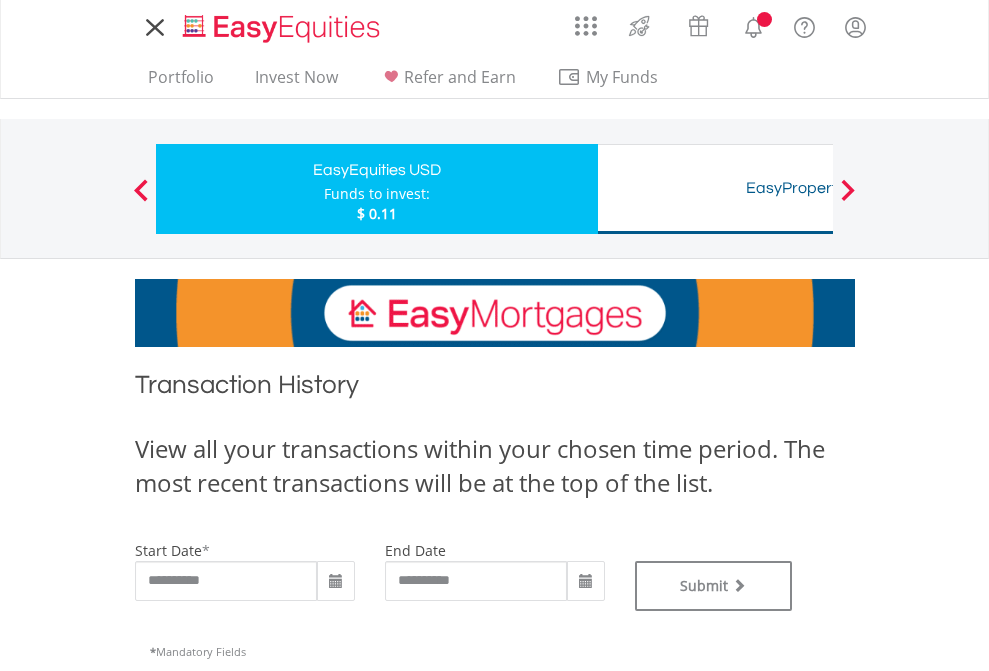 scroll, scrollTop: 0, scrollLeft: 0, axis: both 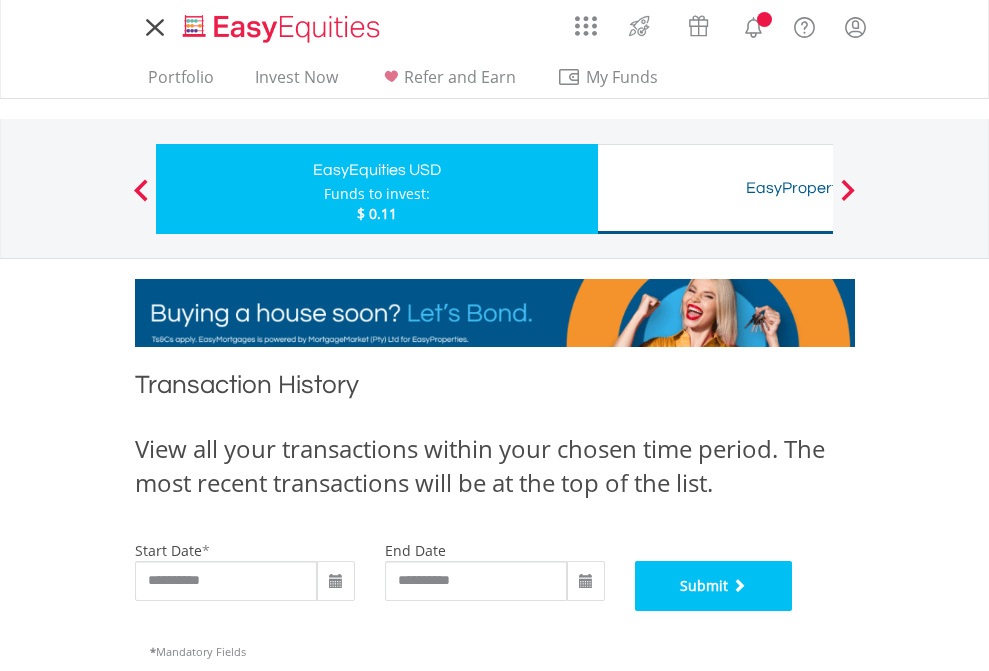 click on "Submit" at bounding box center (714, 586) 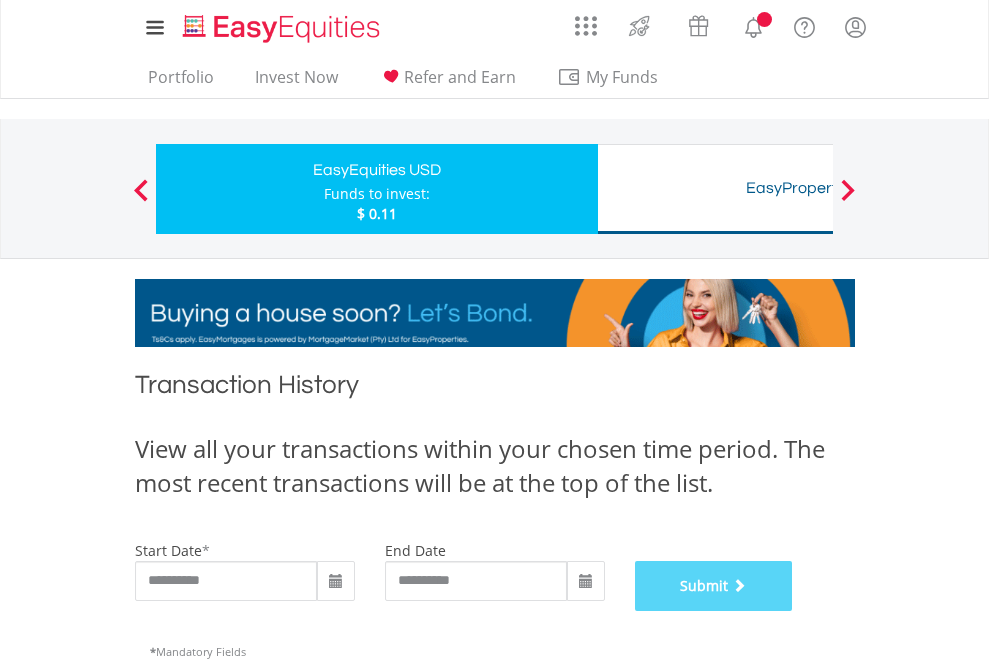 scroll, scrollTop: 811, scrollLeft: 0, axis: vertical 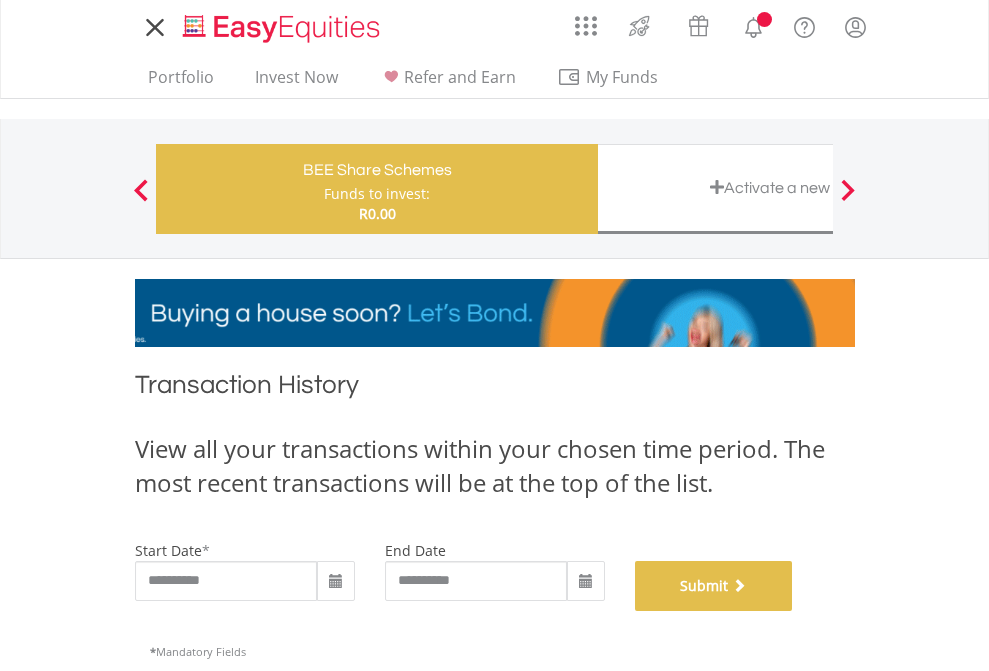 click on "Submit" at bounding box center (714, 586) 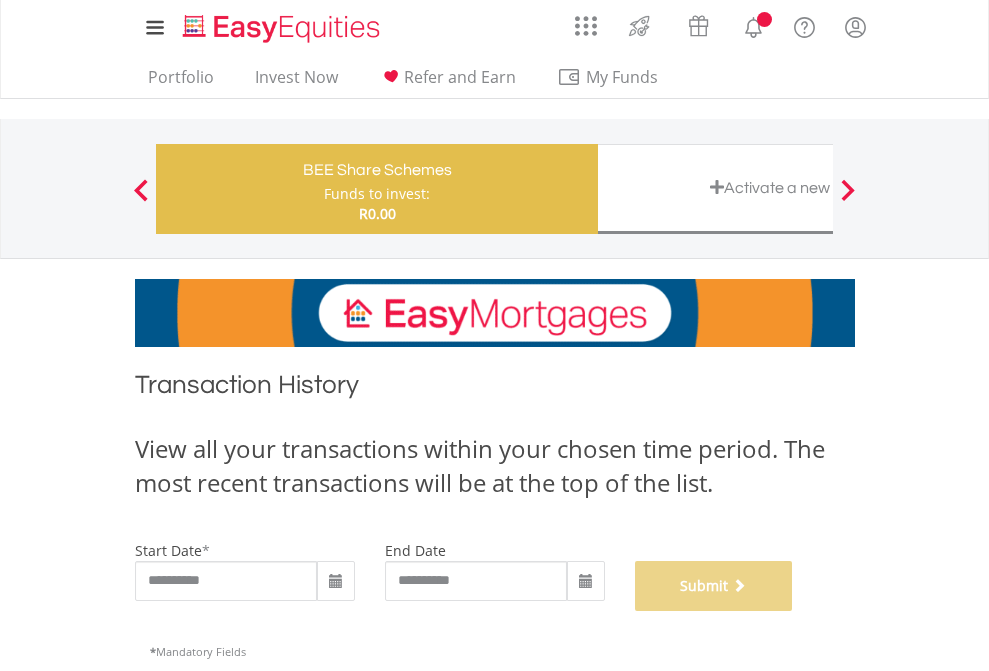 scroll, scrollTop: 811, scrollLeft: 0, axis: vertical 